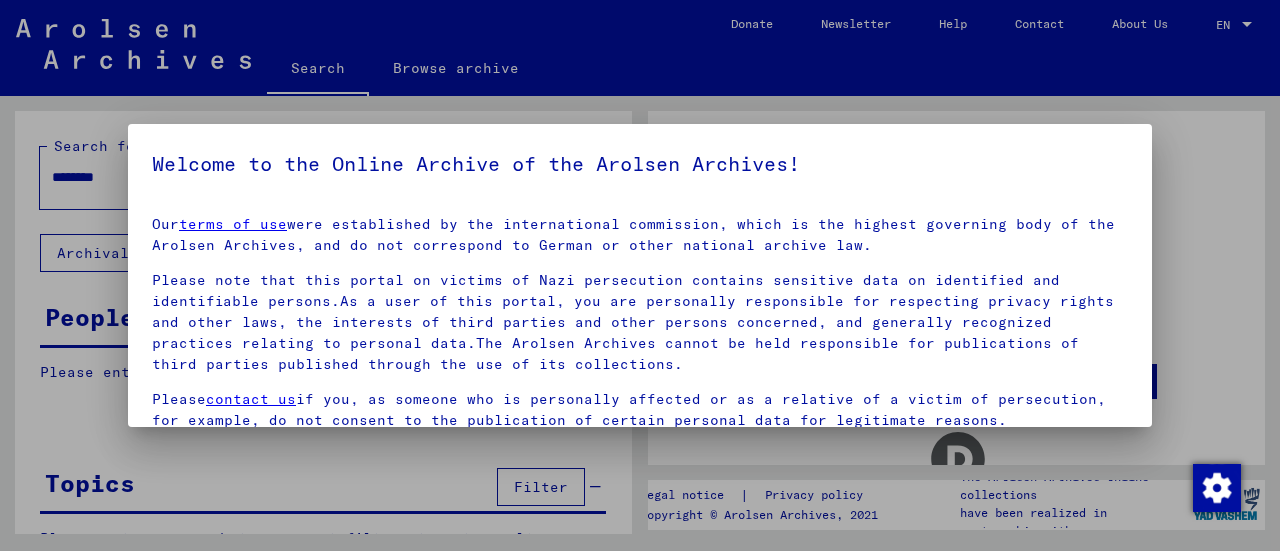 scroll, scrollTop: 0, scrollLeft: 0, axis: both 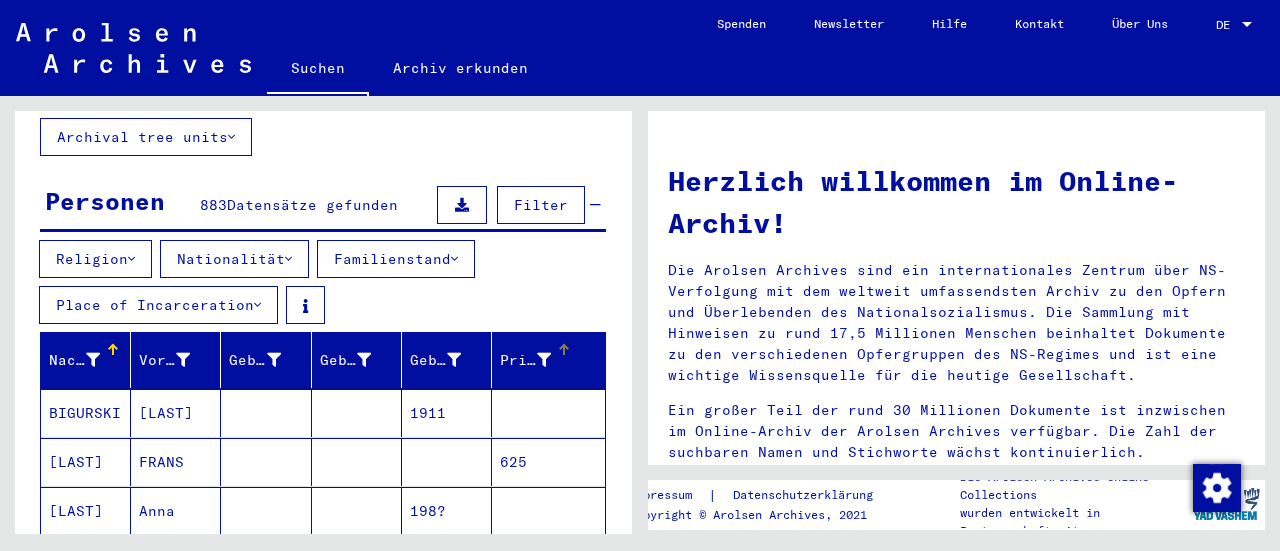 click on "Prisoner #" at bounding box center (525, 360) 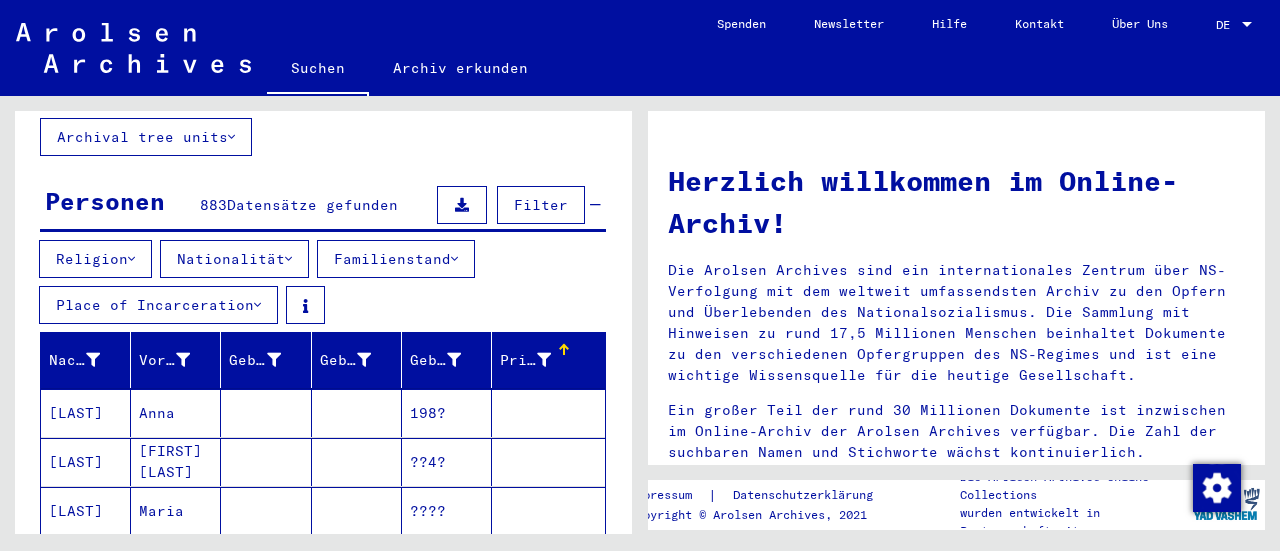 click at bounding box center [564, 350] 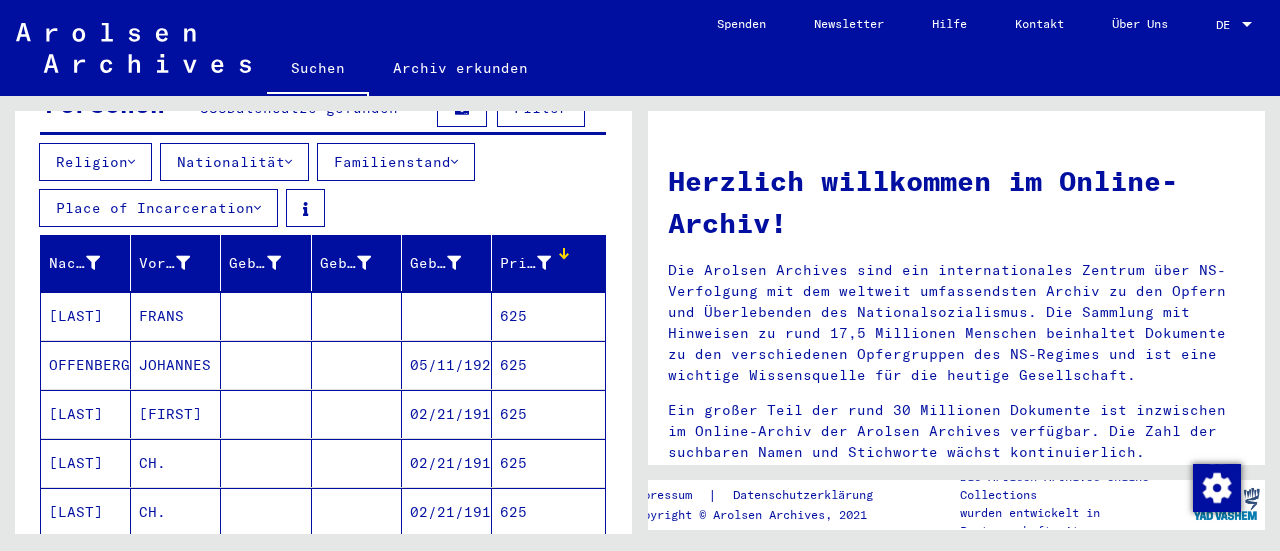 scroll, scrollTop: 294, scrollLeft: 0, axis: vertical 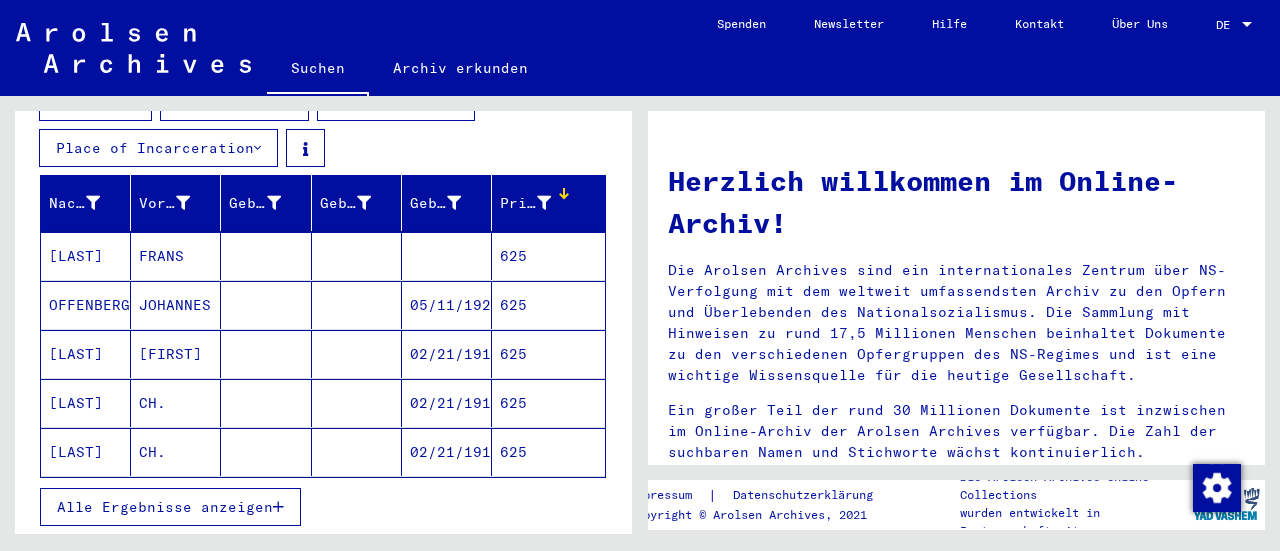 click at bounding box center [266, 305] 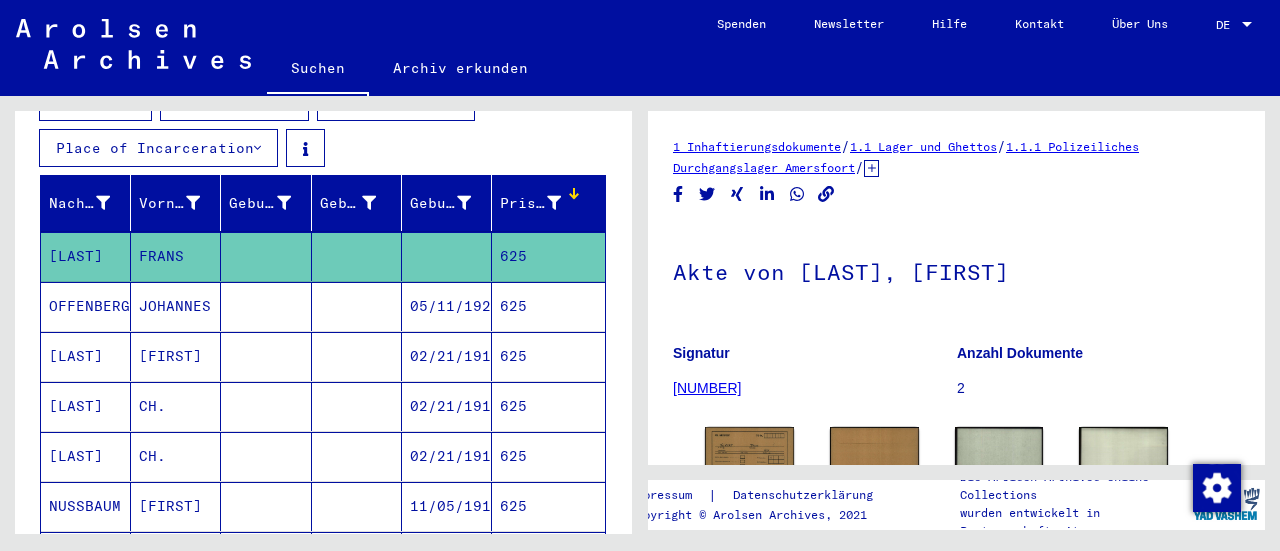 click at bounding box center [266, 356] 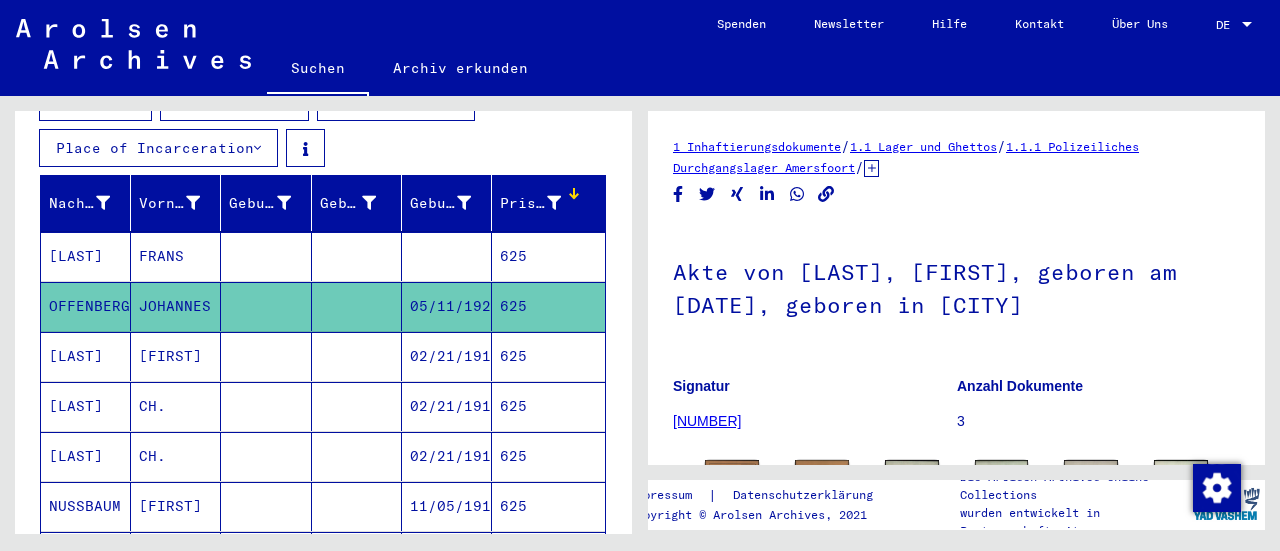 click at bounding box center [266, 406] 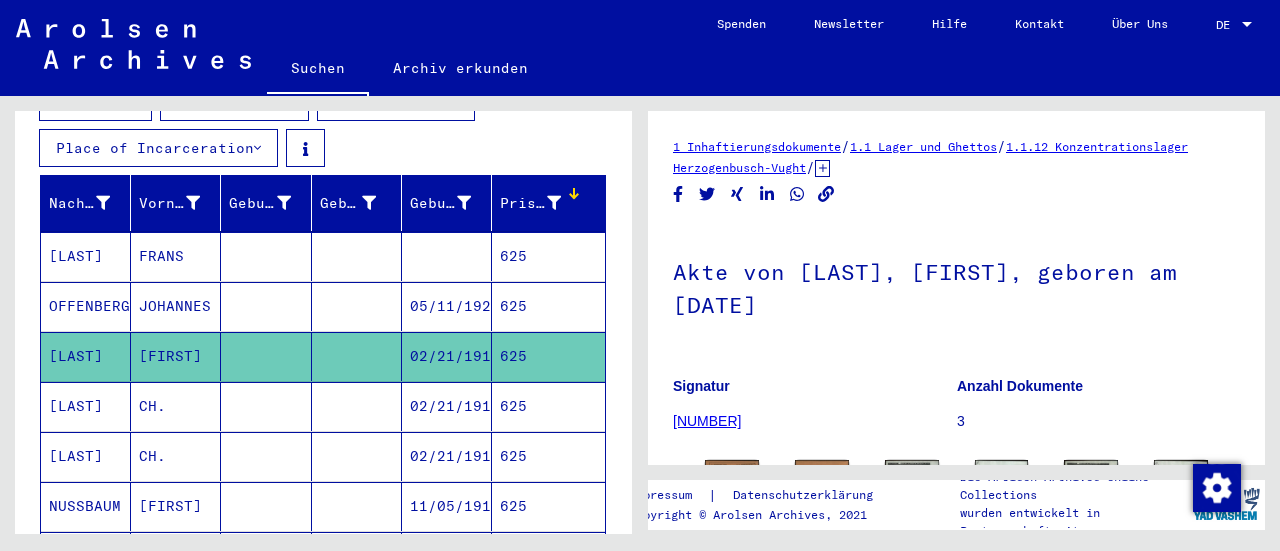 scroll, scrollTop: 0, scrollLeft: 0, axis: both 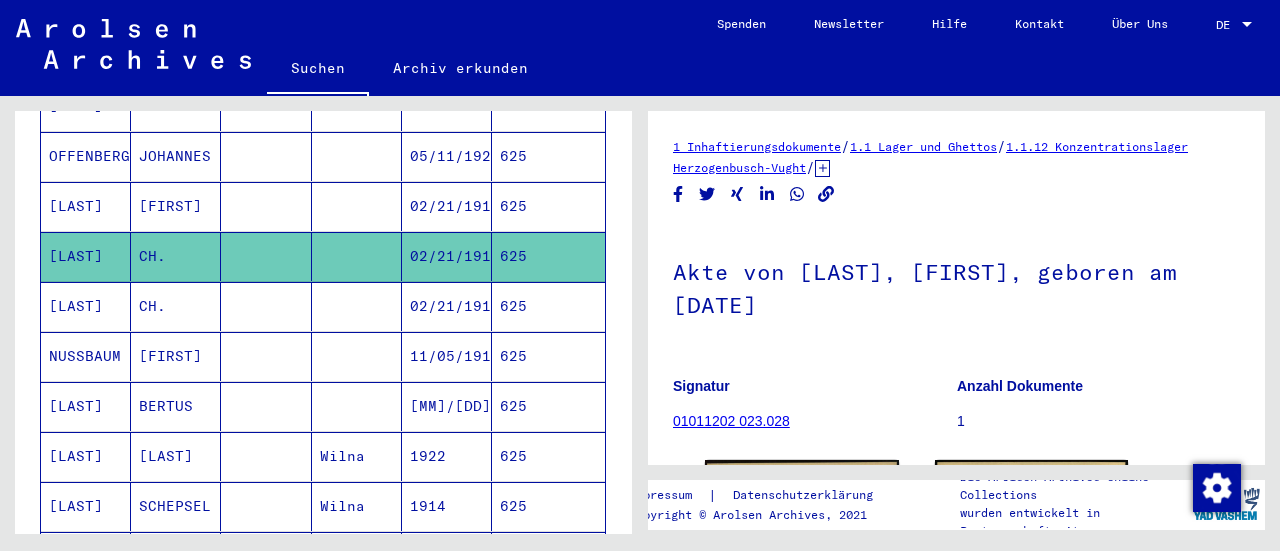click at bounding box center (266, 406) 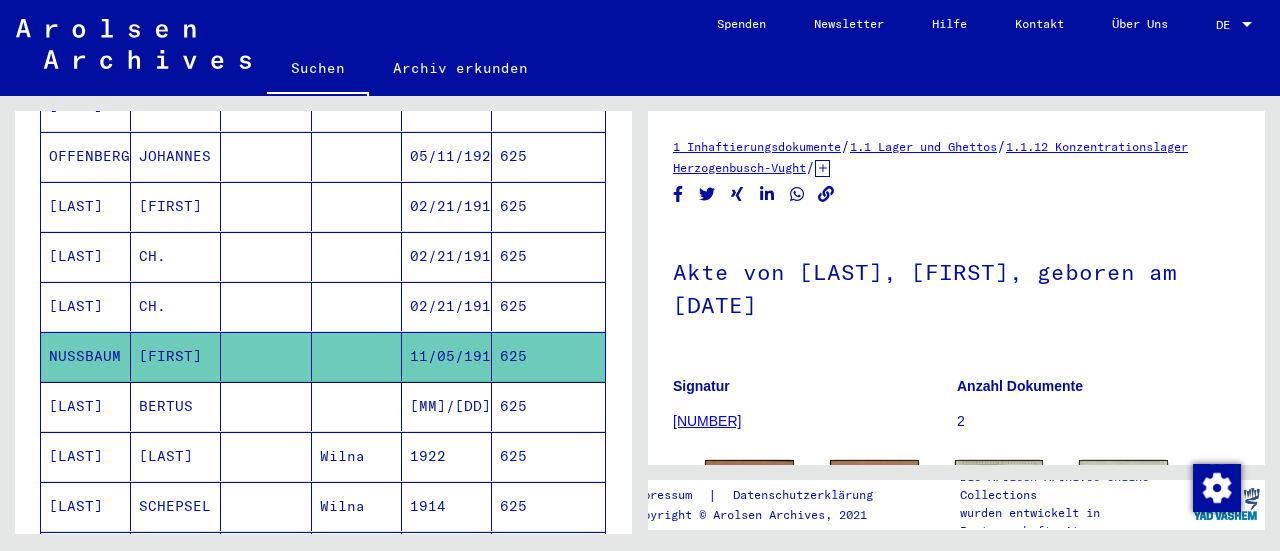 scroll, scrollTop: 0, scrollLeft: 0, axis: both 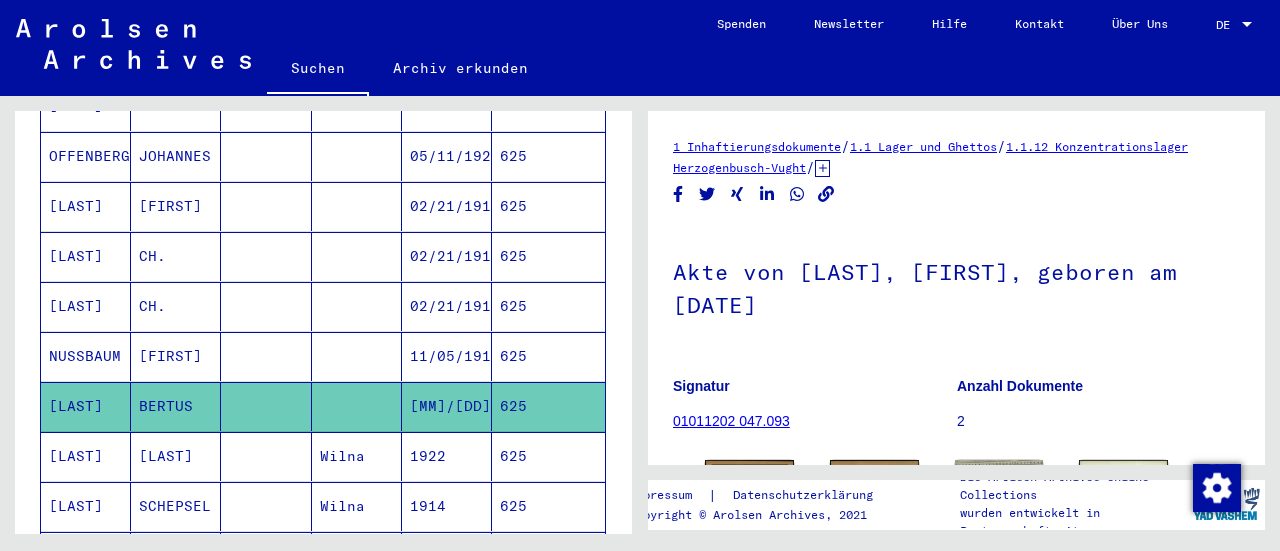 click at bounding box center (266, 506) 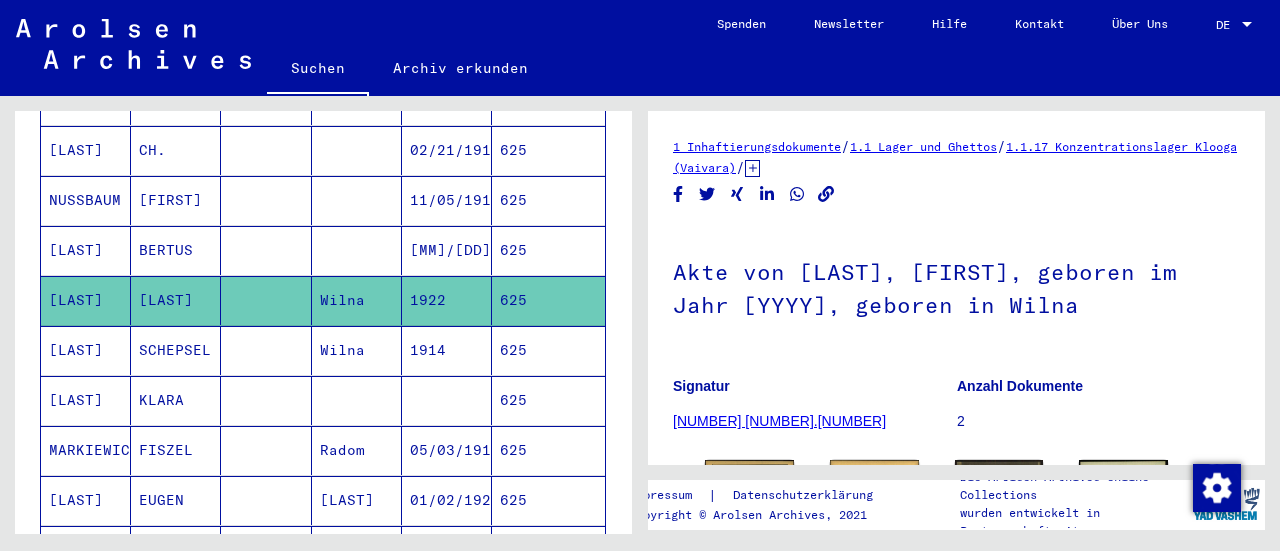 scroll, scrollTop: 606, scrollLeft: 0, axis: vertical 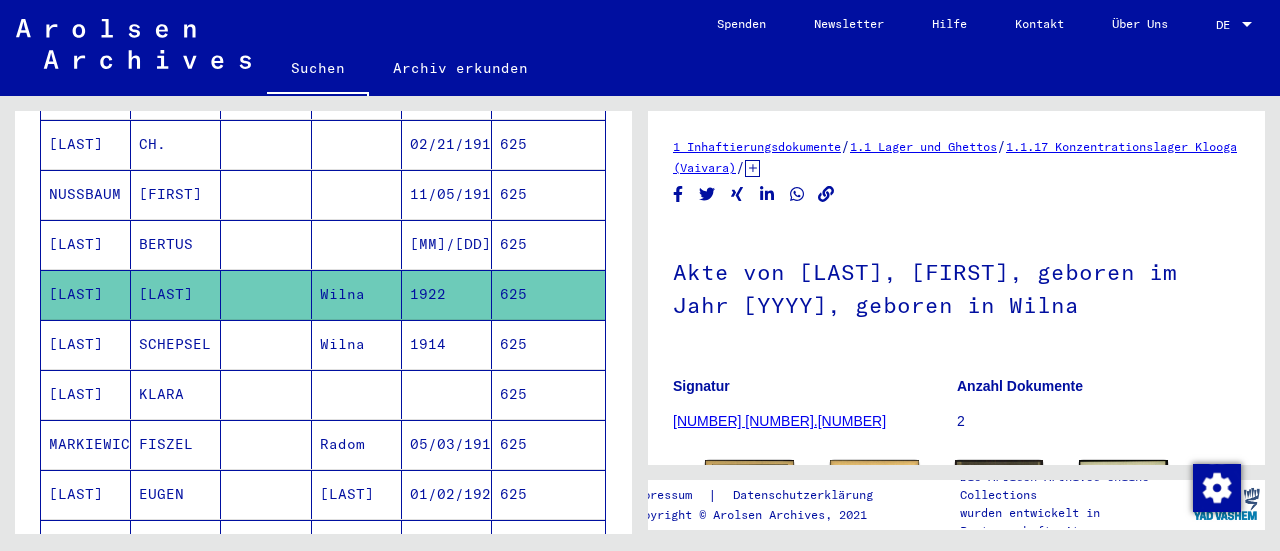 click at bounding box center [266, 394] 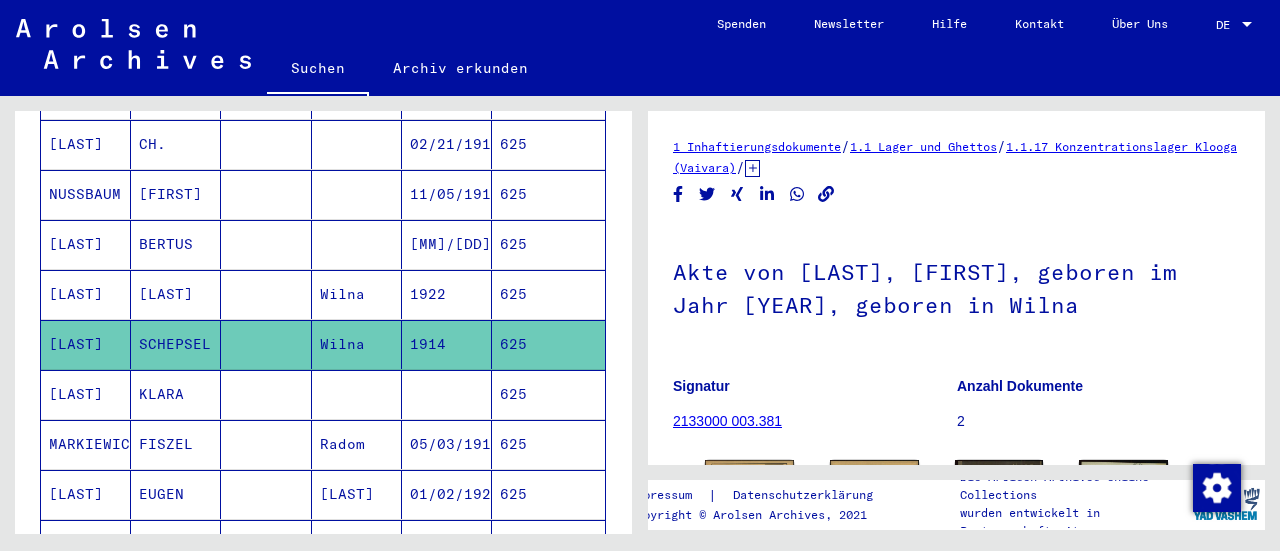 scroll, scrollTop: 0, scrollLeft: 0, axis: both 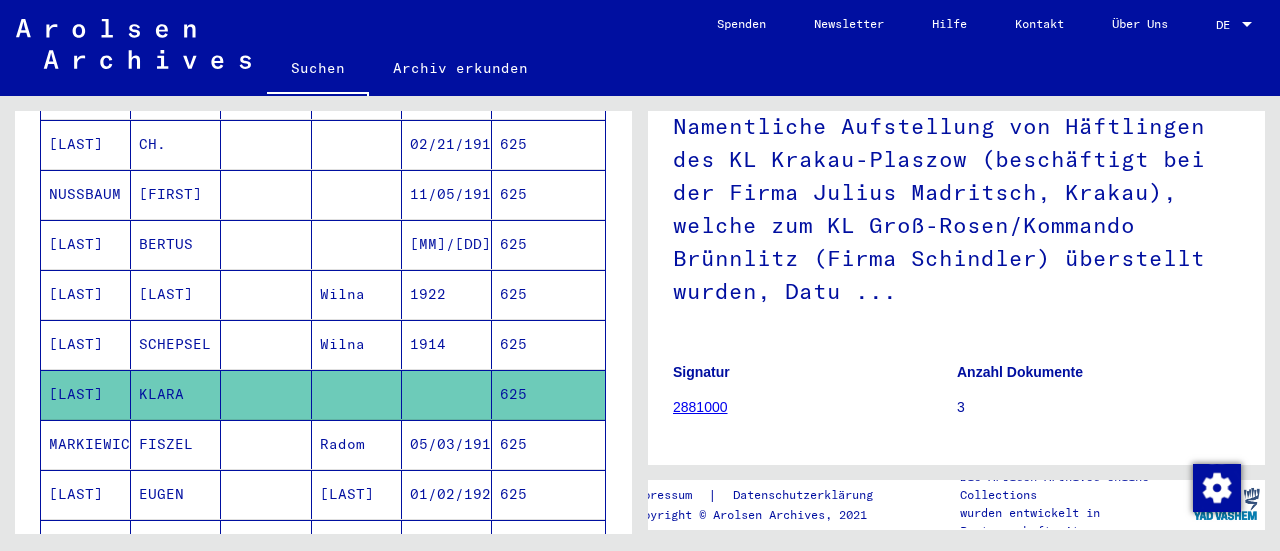 click at bounding box center [266, 494] 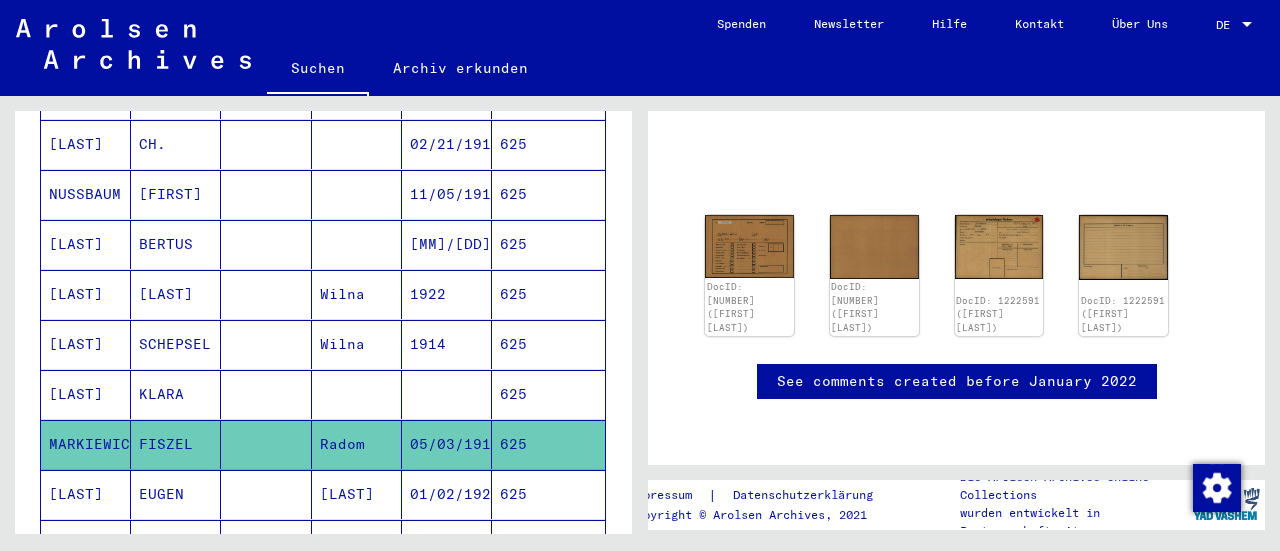 scroll, scrollTop: 104, scrollLeft: 0, axis: vertical 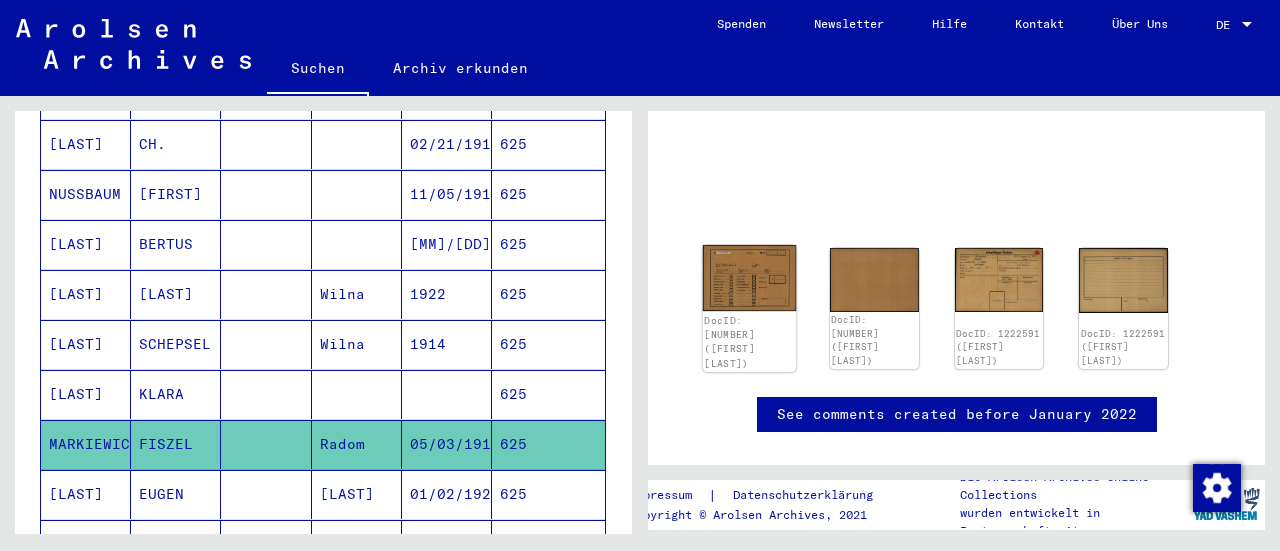 click 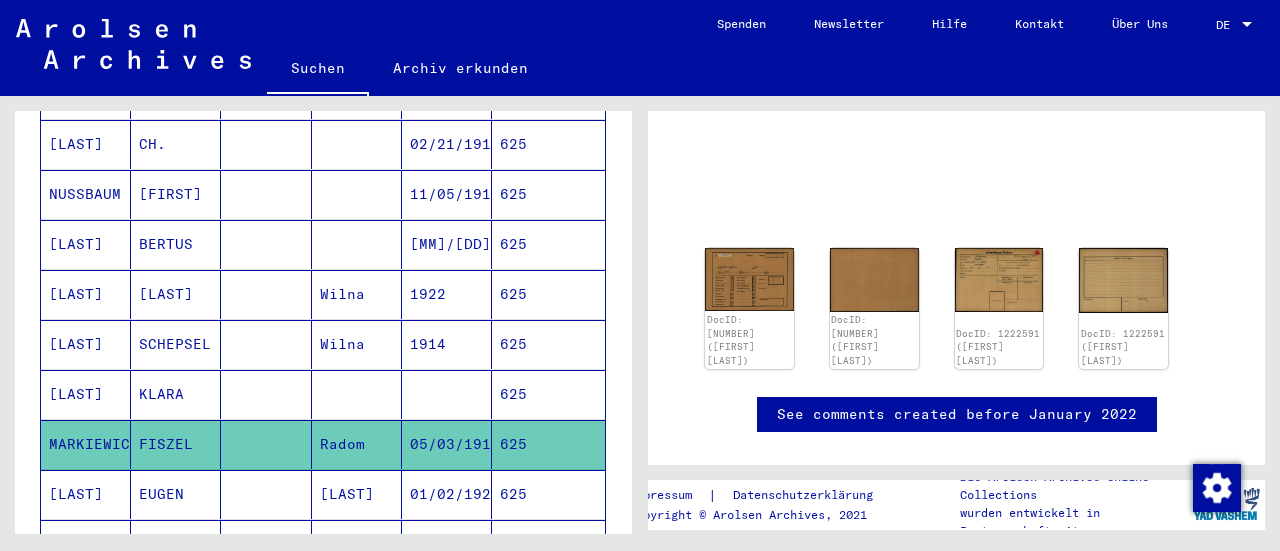 click 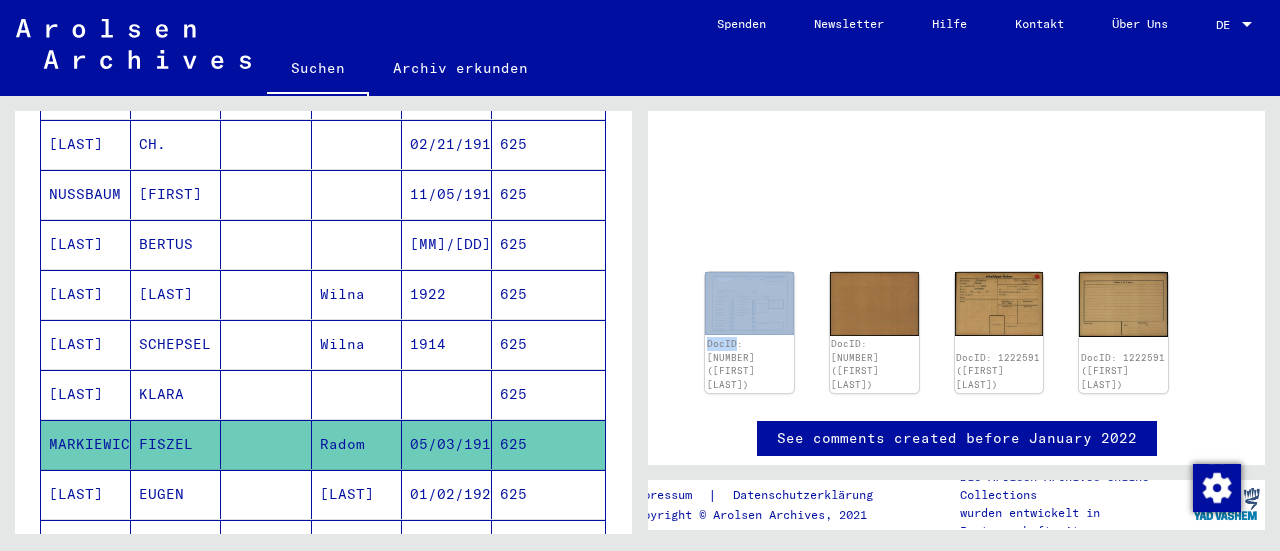 click 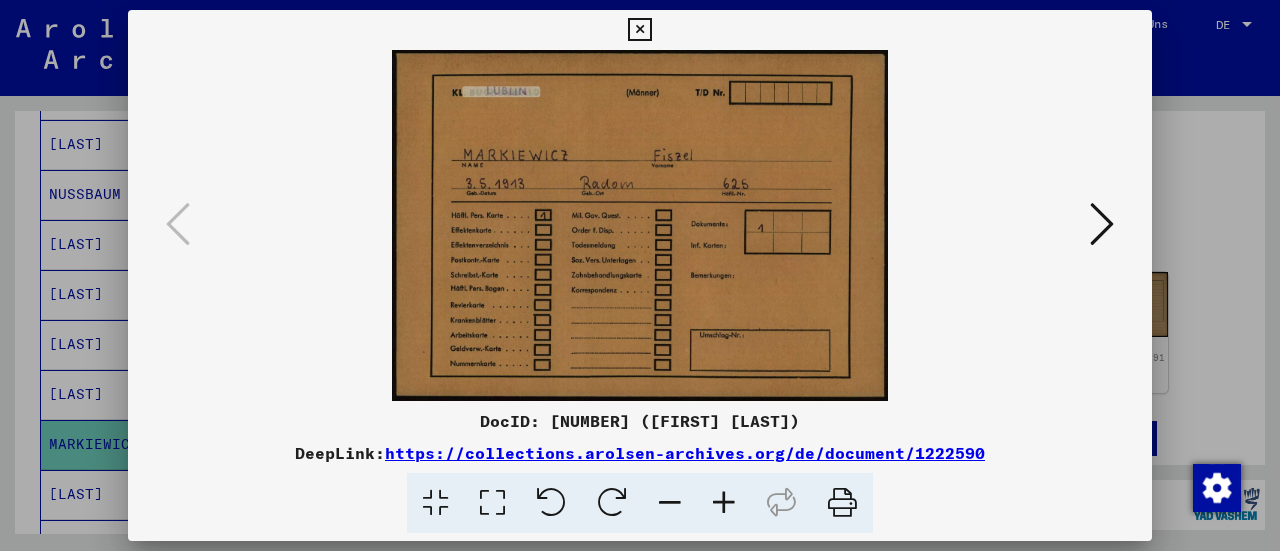 click at bounding box center (1102, 224) 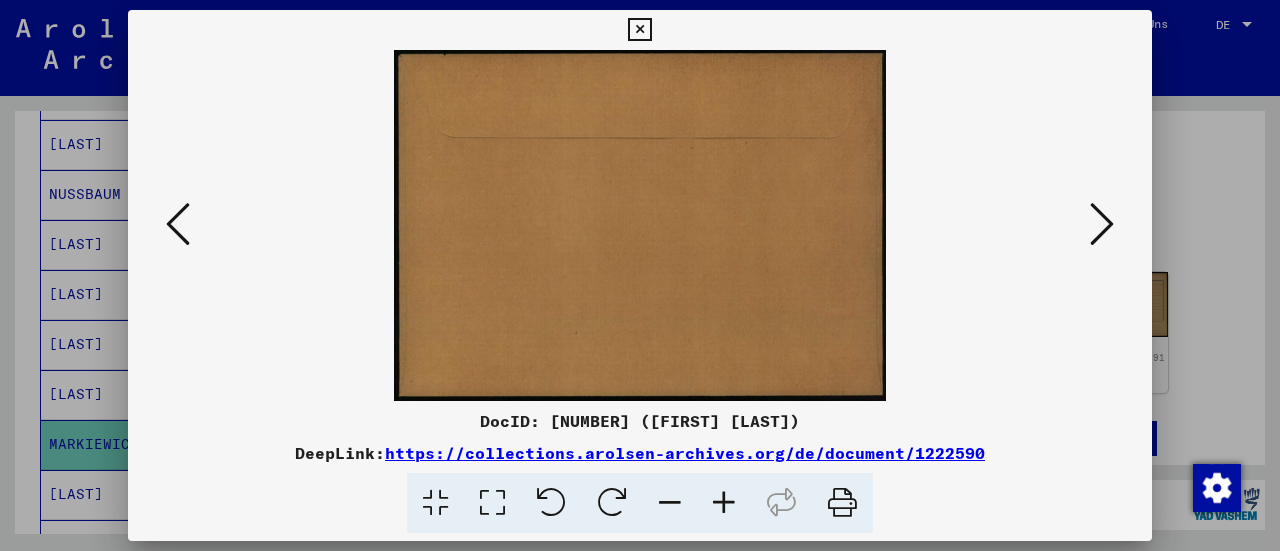 click at bounding box center [1102, 224] 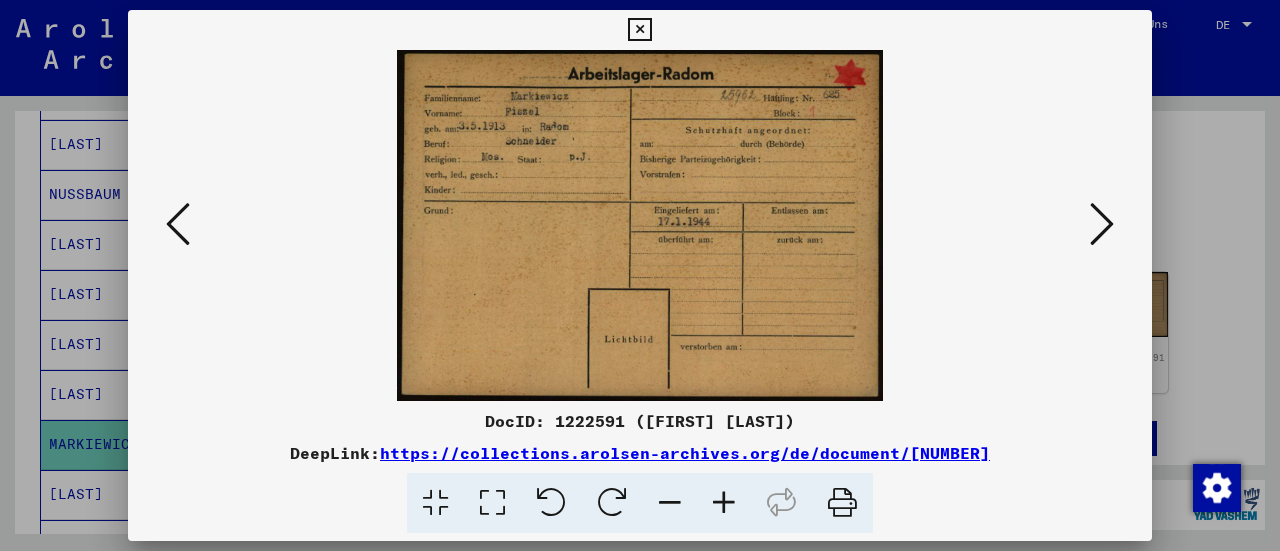 click at bounding box center (639, 30) 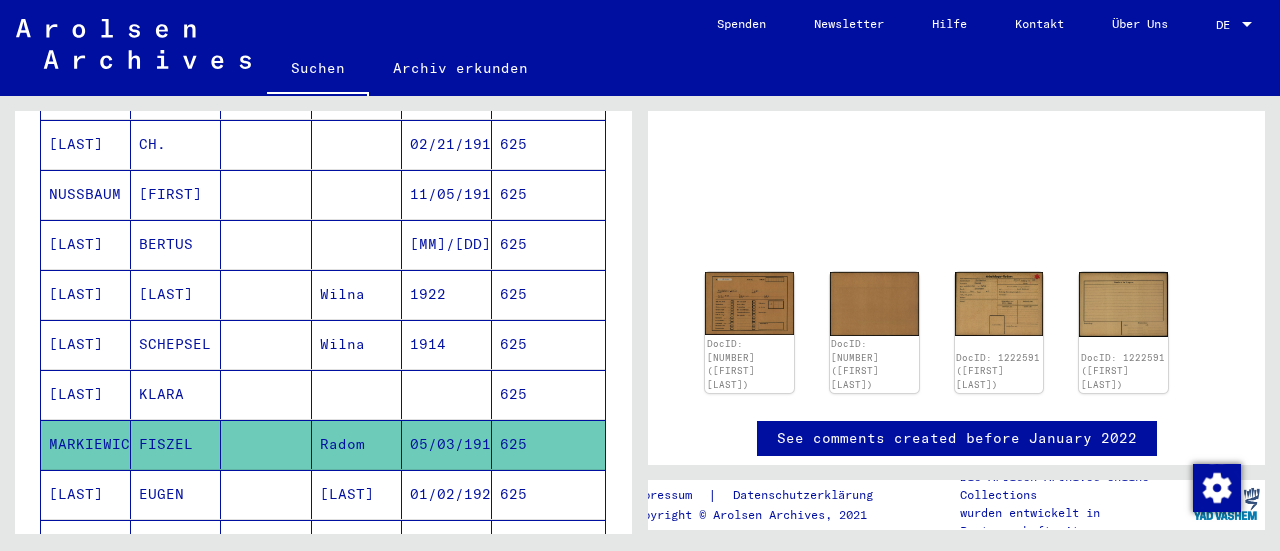 click at bounding box center [266, 544] 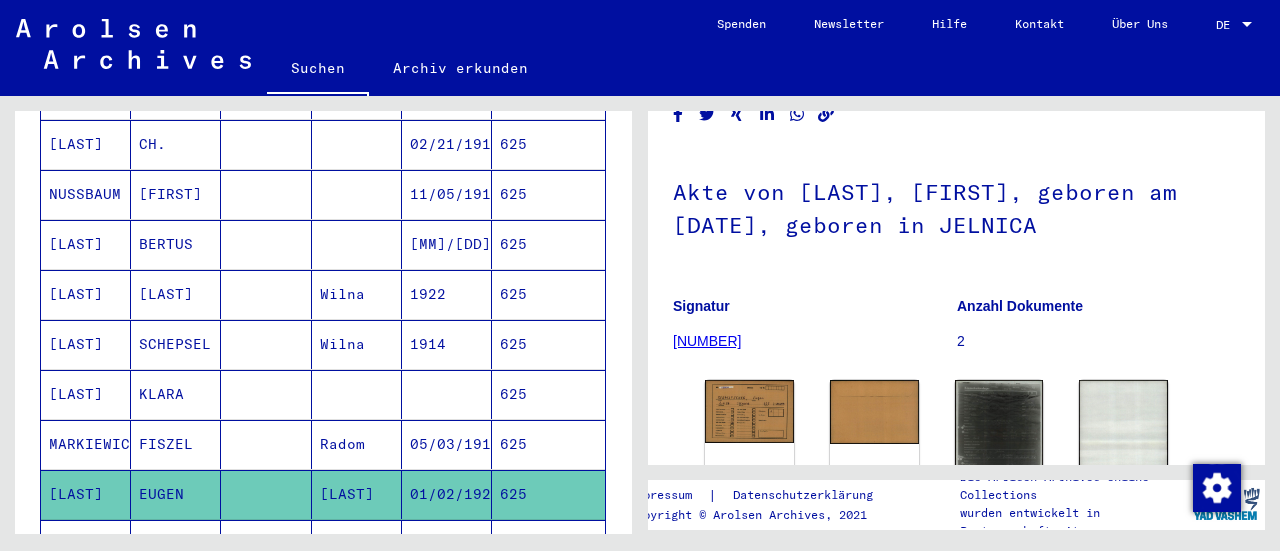 scroll, scrollTop: 0, scrollLeft: 0, axis: both 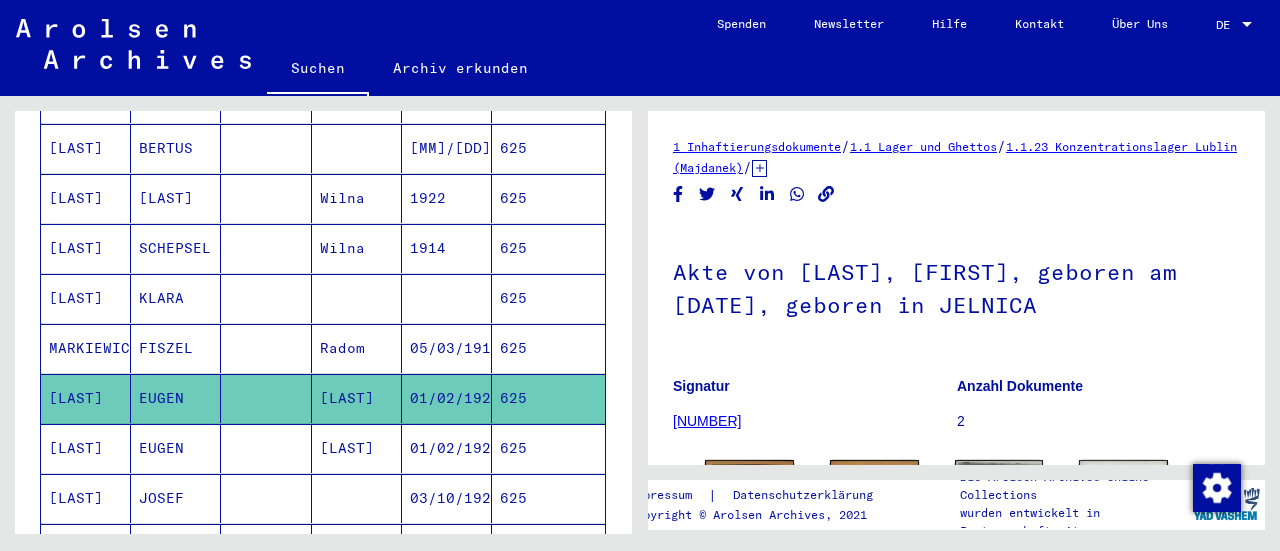 click at bounding box center (266, 498) 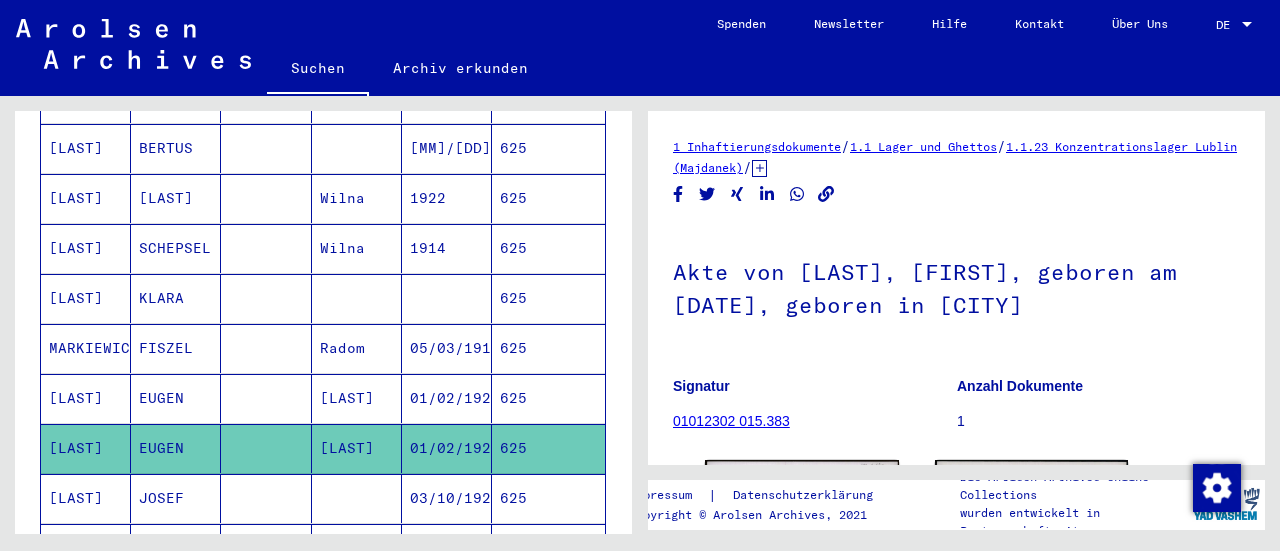 scroll, scrollTop: 915, scrollLeft: 0, axis: vertical 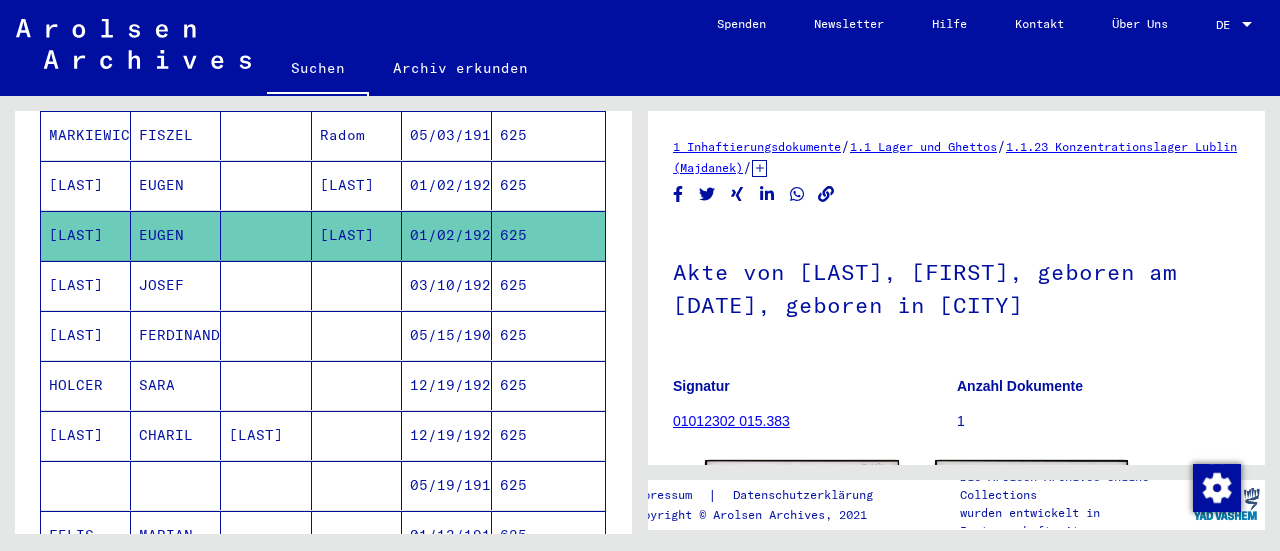 click at bounding box center [266, 335] 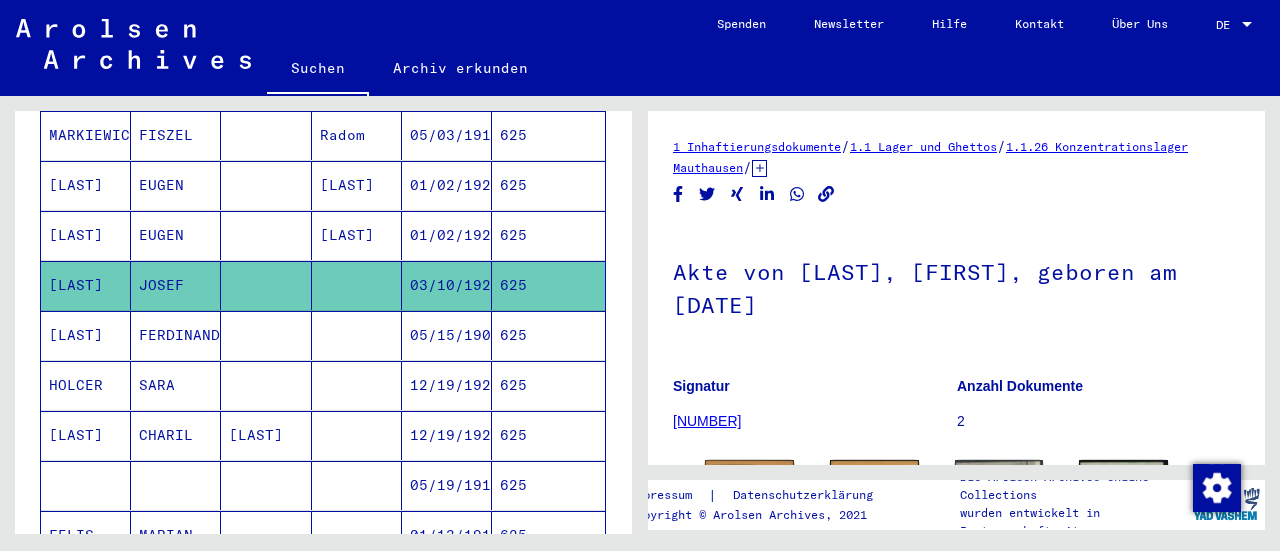scroll, scrollTop: 0, scrollLeft: 0, axis: both 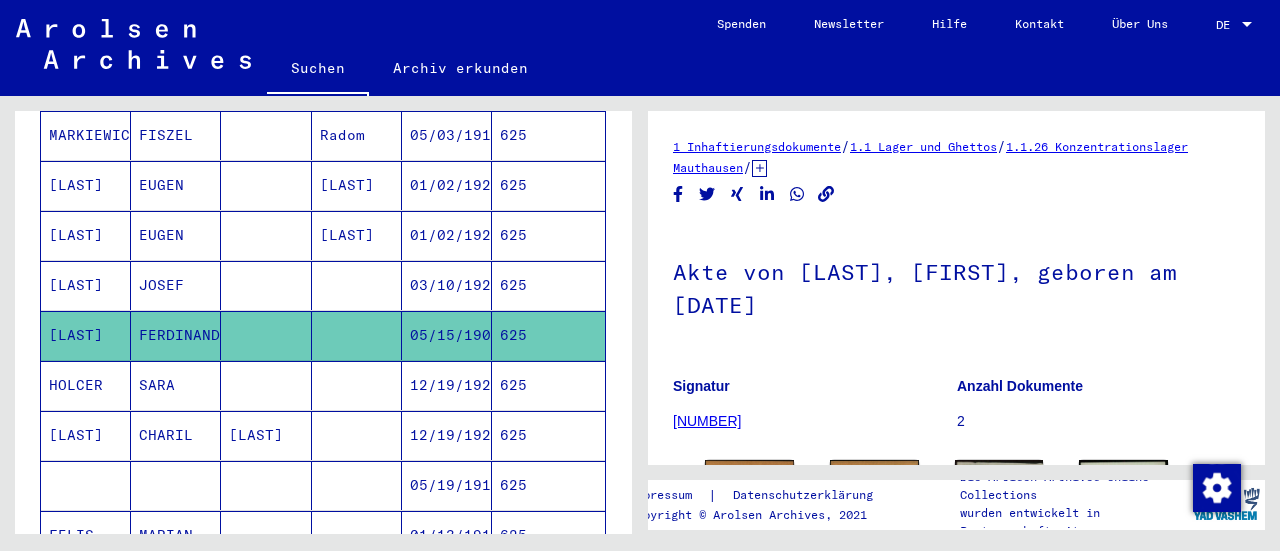 click at bounding box center [357, 435] 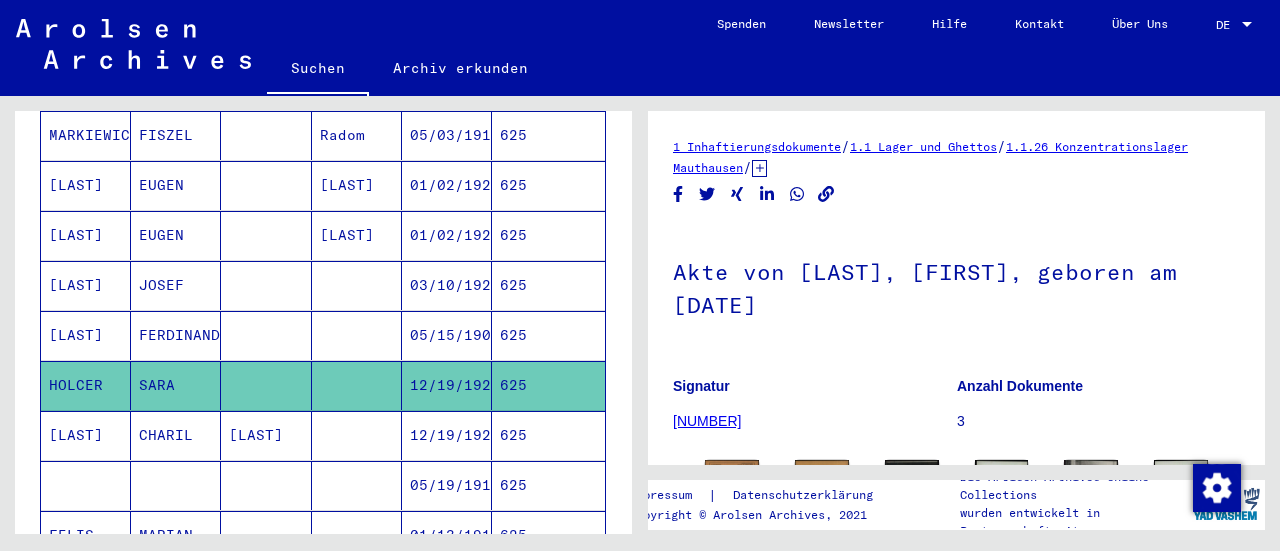 click at bounding box center [357, 485] 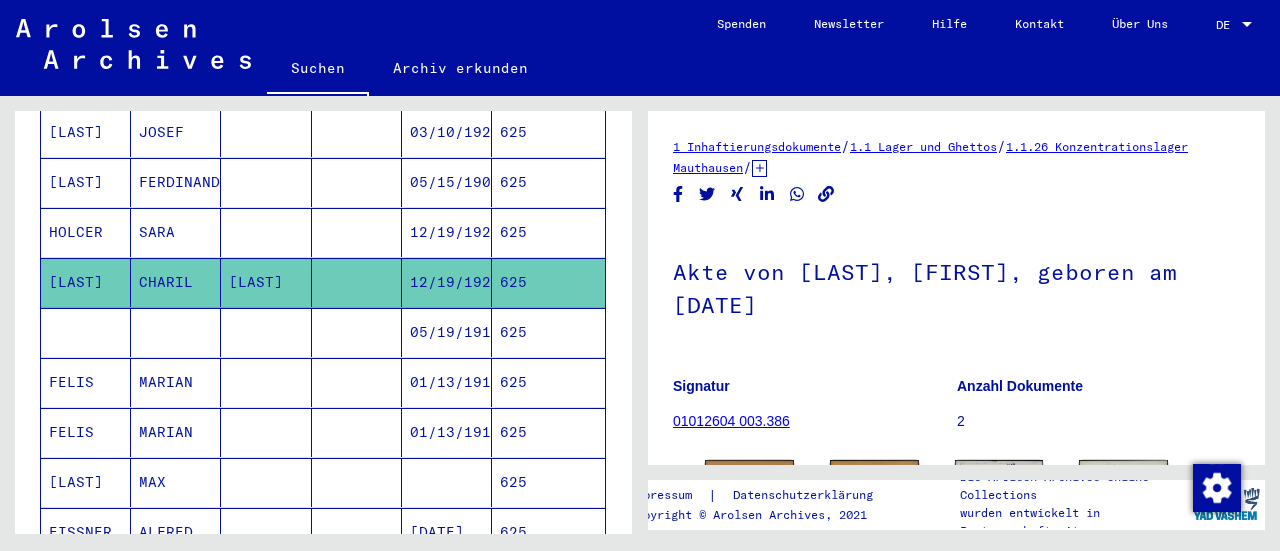 click at bounding box center (357, 432) 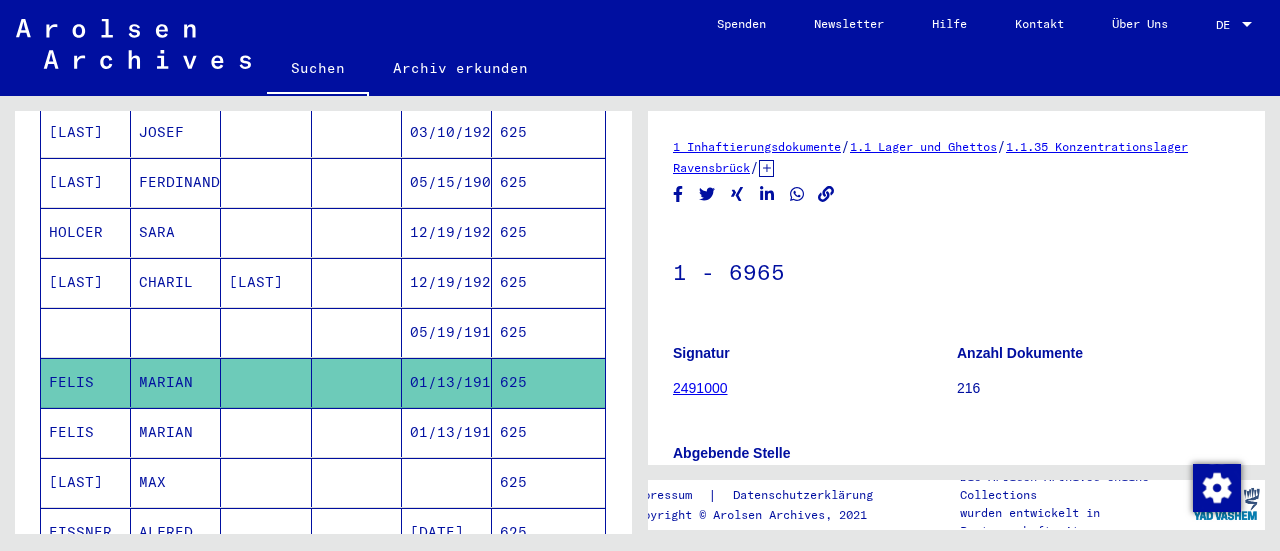 click at bounding box center (357, 382) 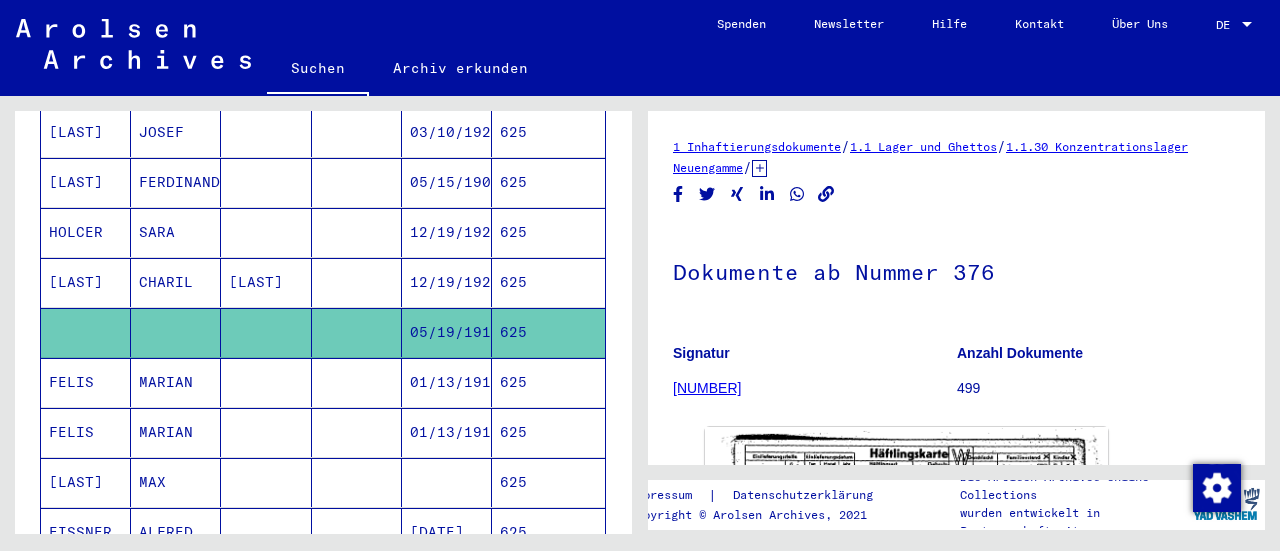 click at bounding box center (357, 482) 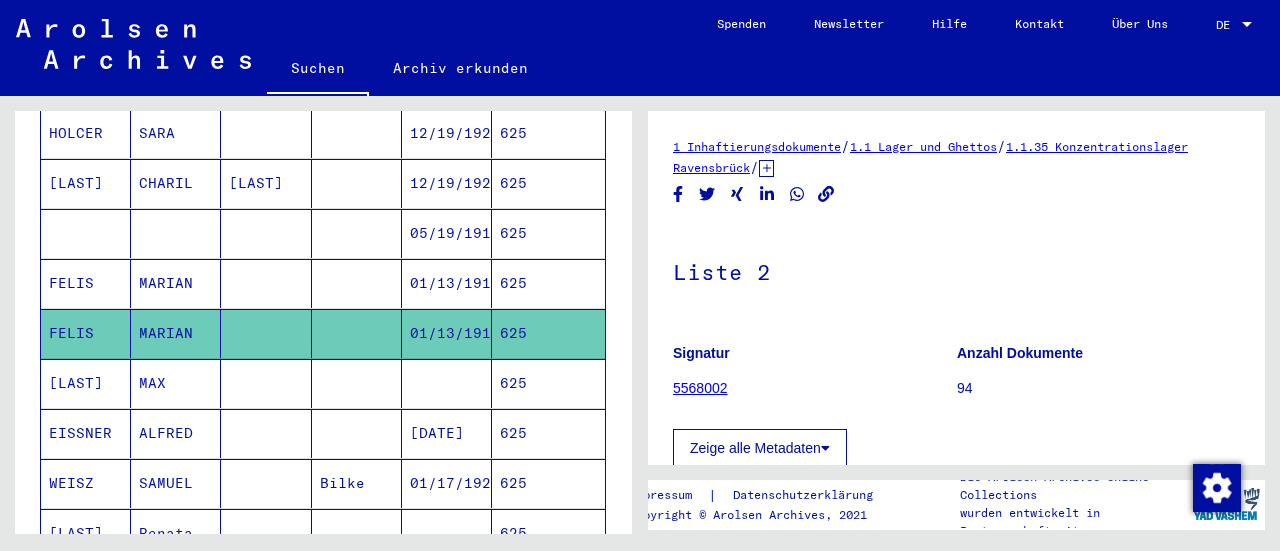 click at bounding box center (266, 433) 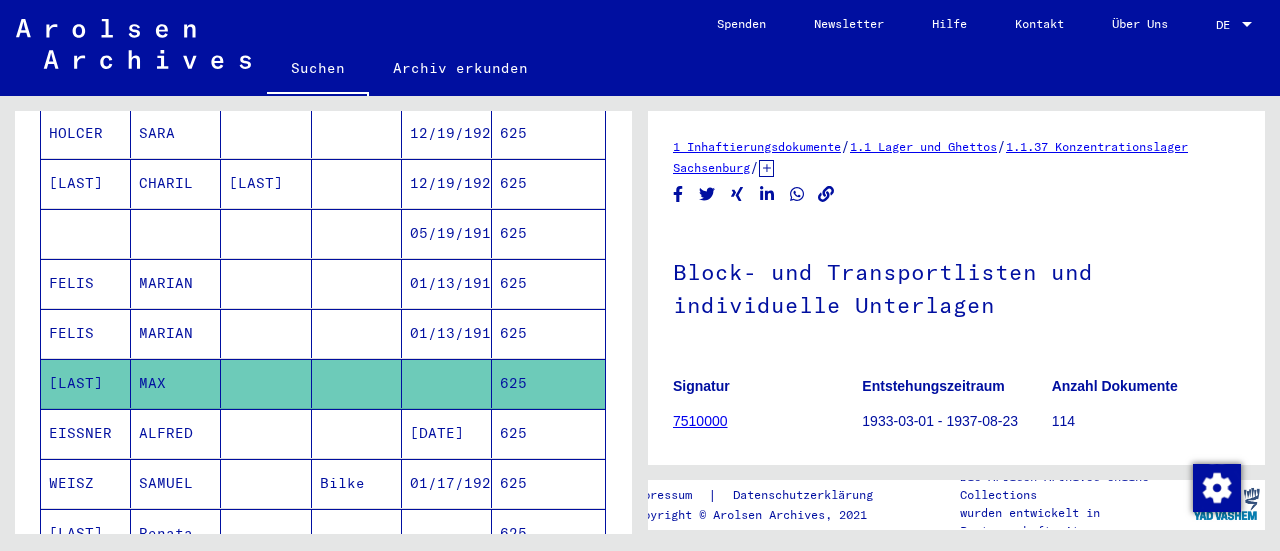 click at bounding box center [266, 483] 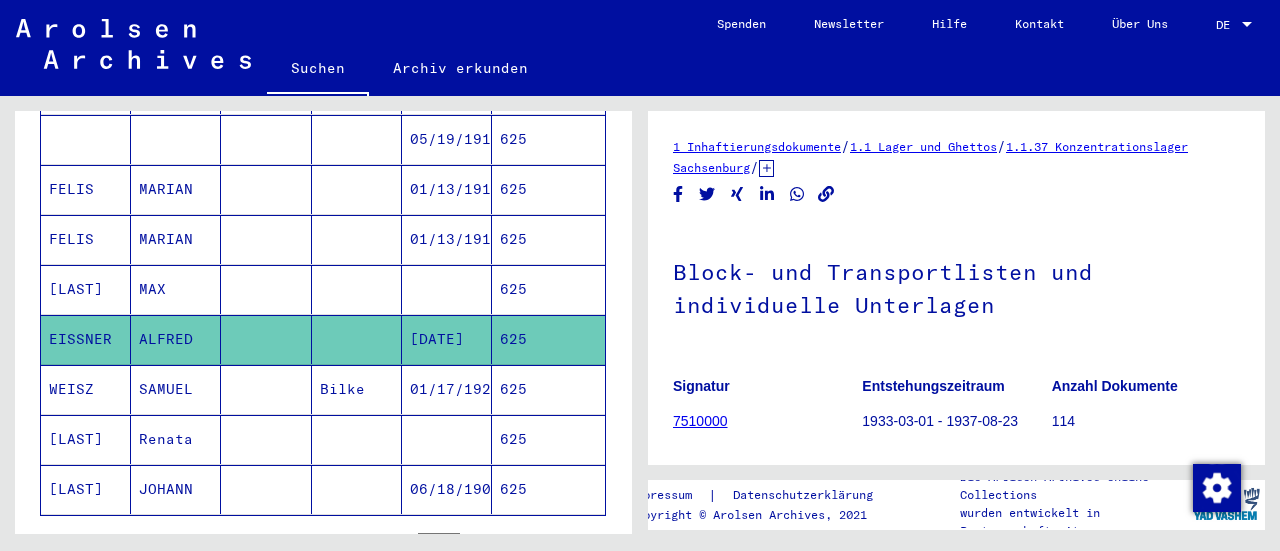 click at bounding box center [266, 439] 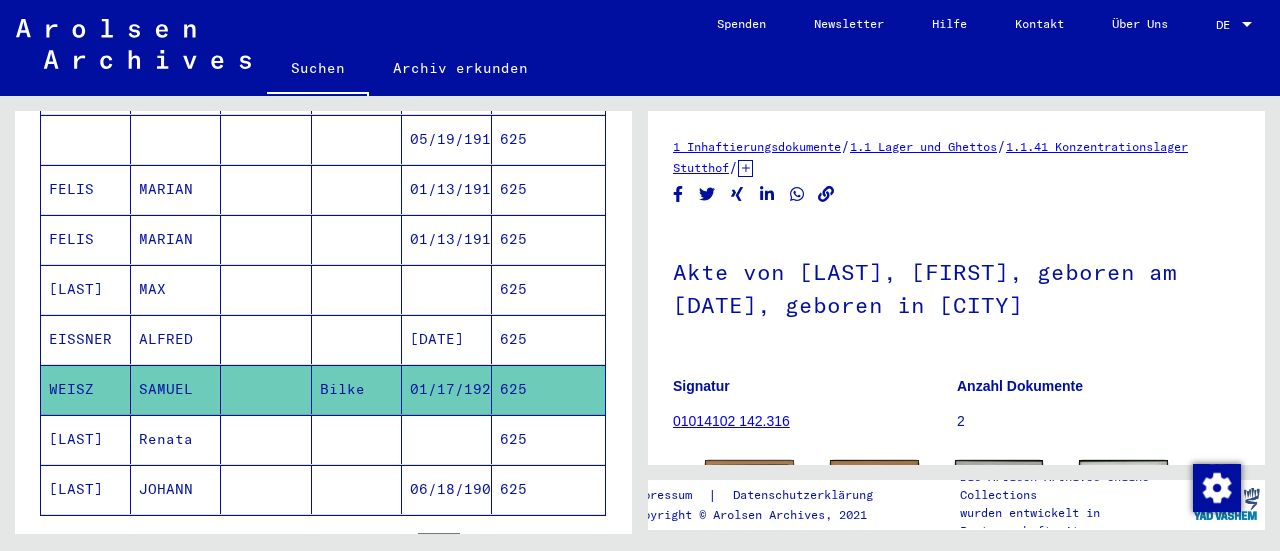 click at bounding box center (266, 489) 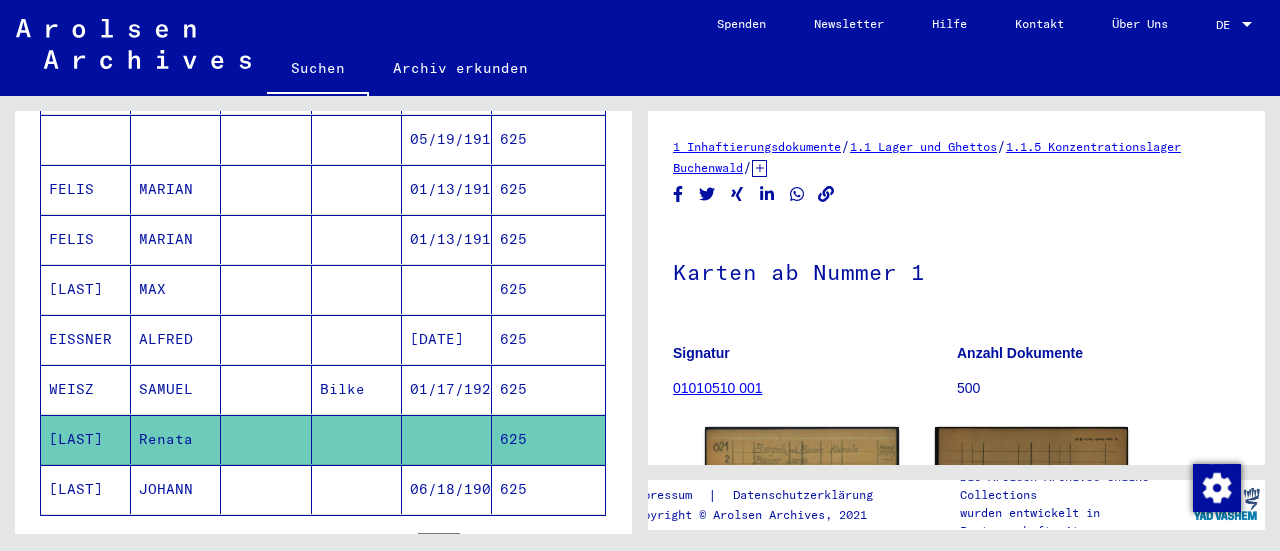 click 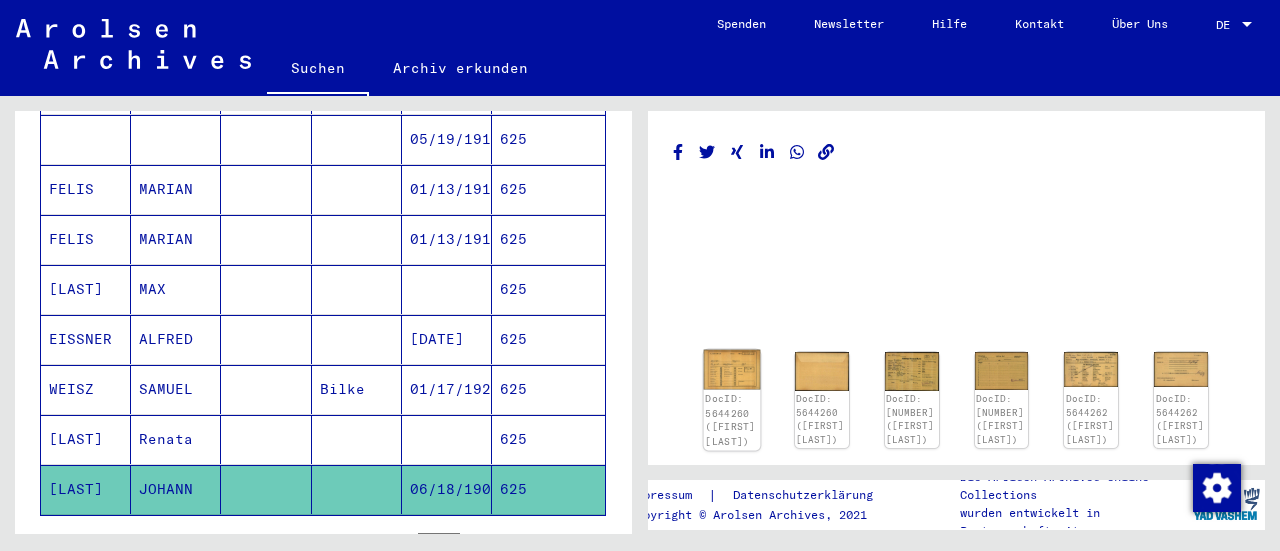 click 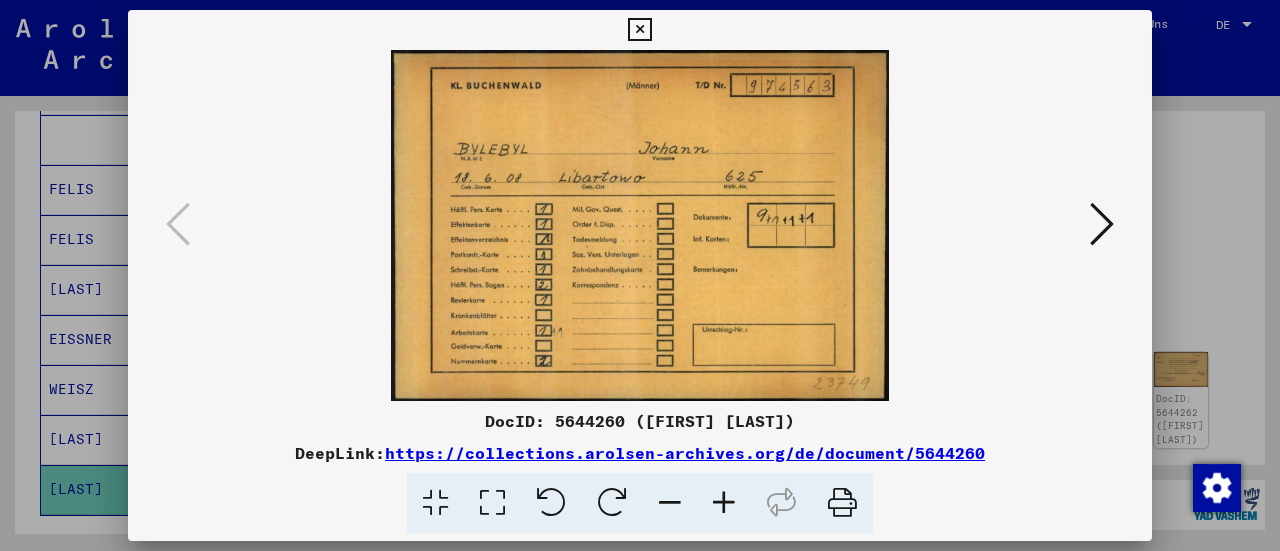 click at bounding box center [639, 30] 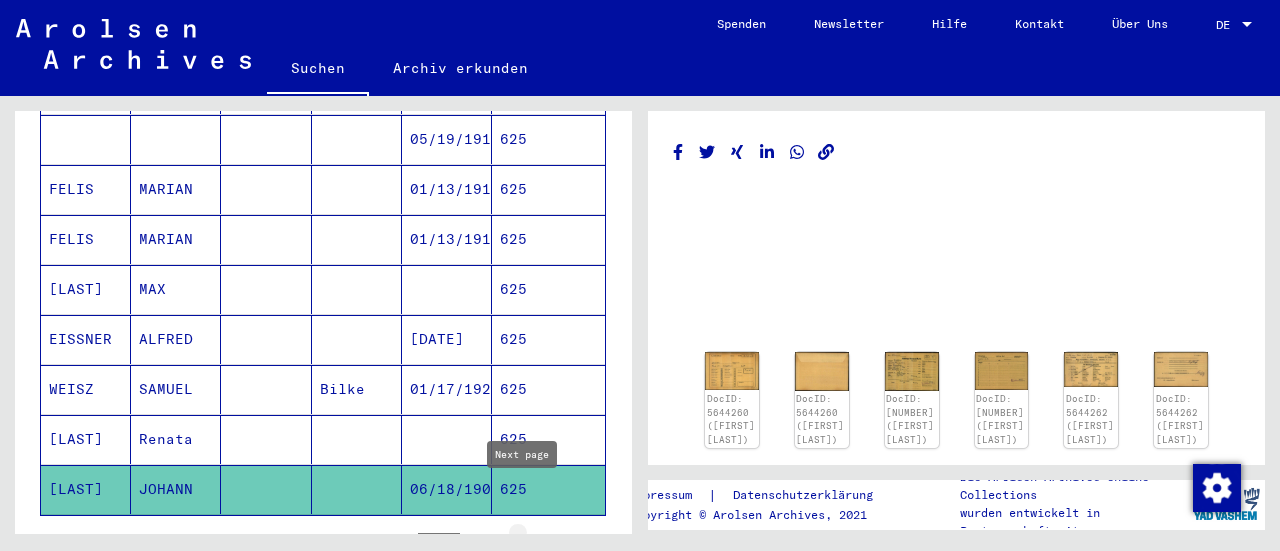 click 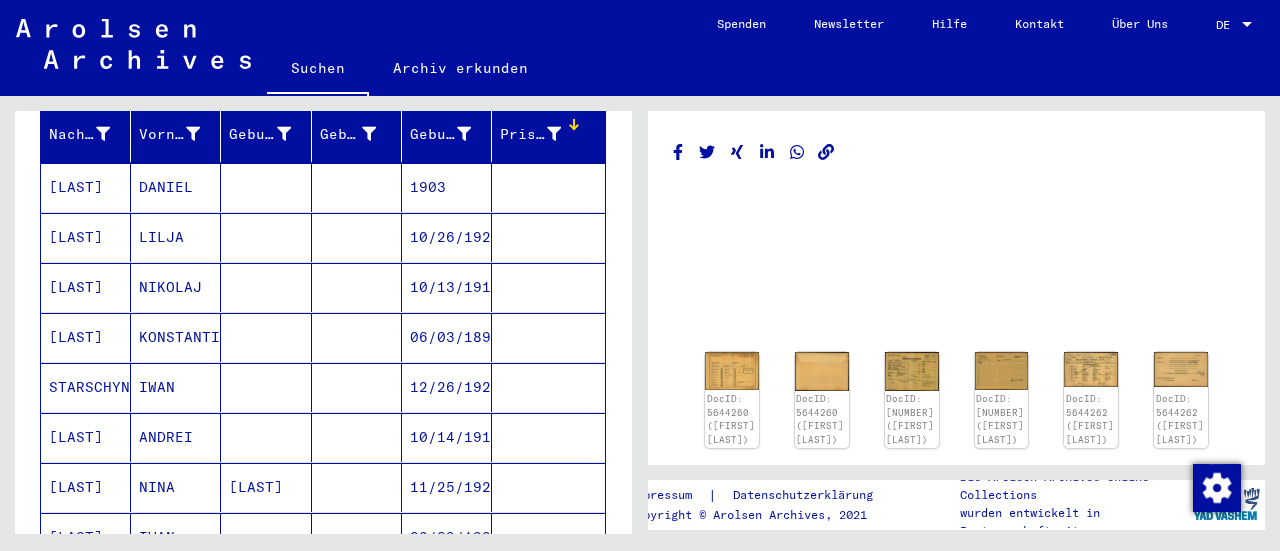 click at bounding box center [266, 237] 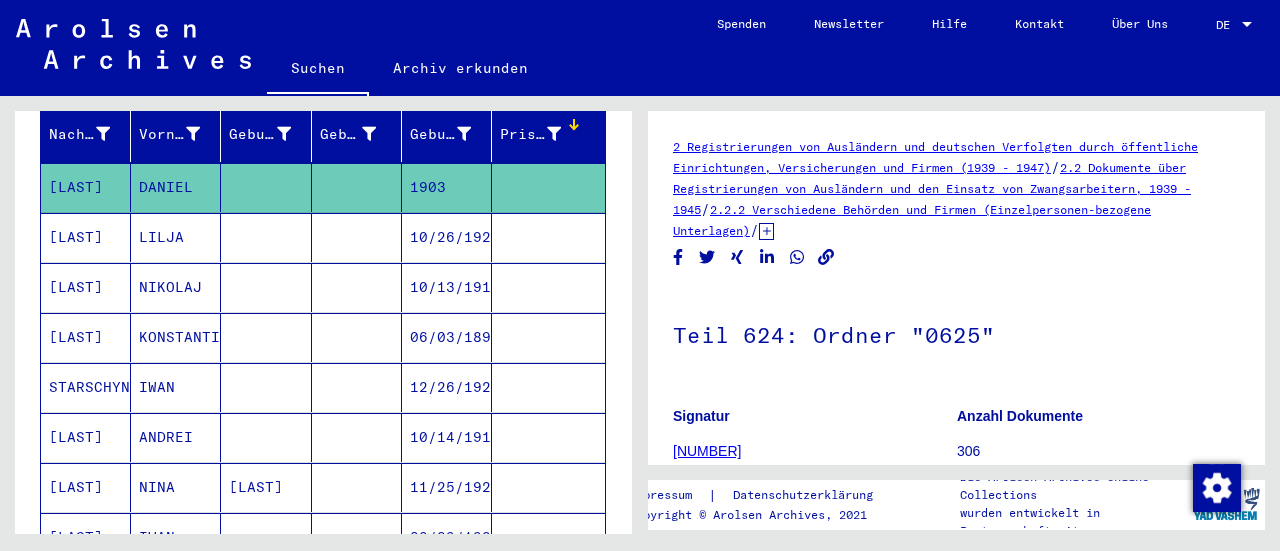 click at bounding box center [357, 287] 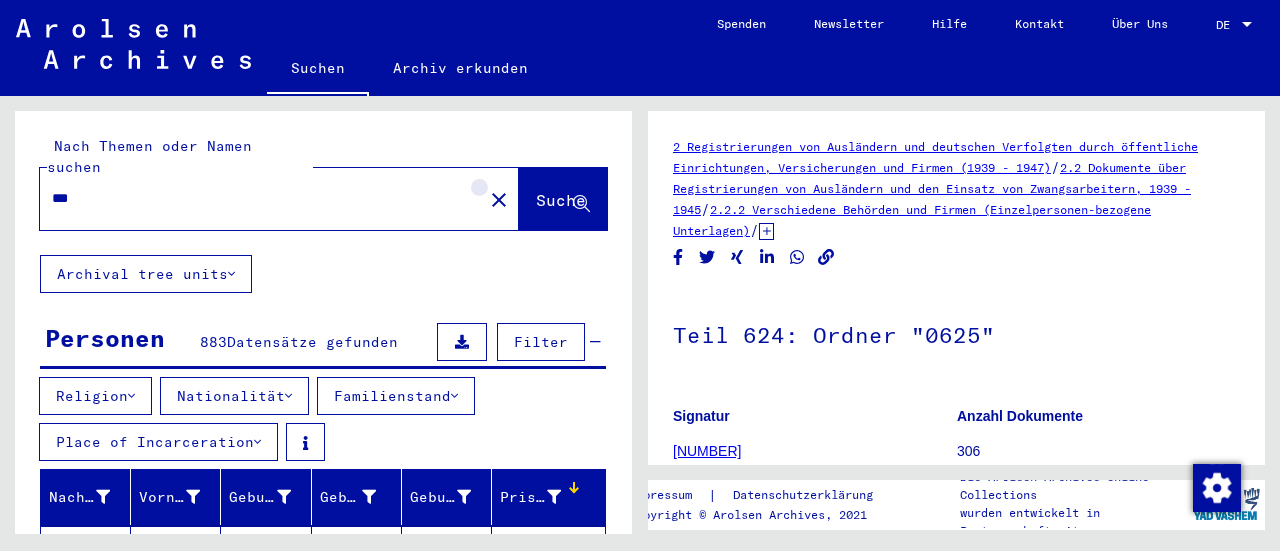 click on "close" 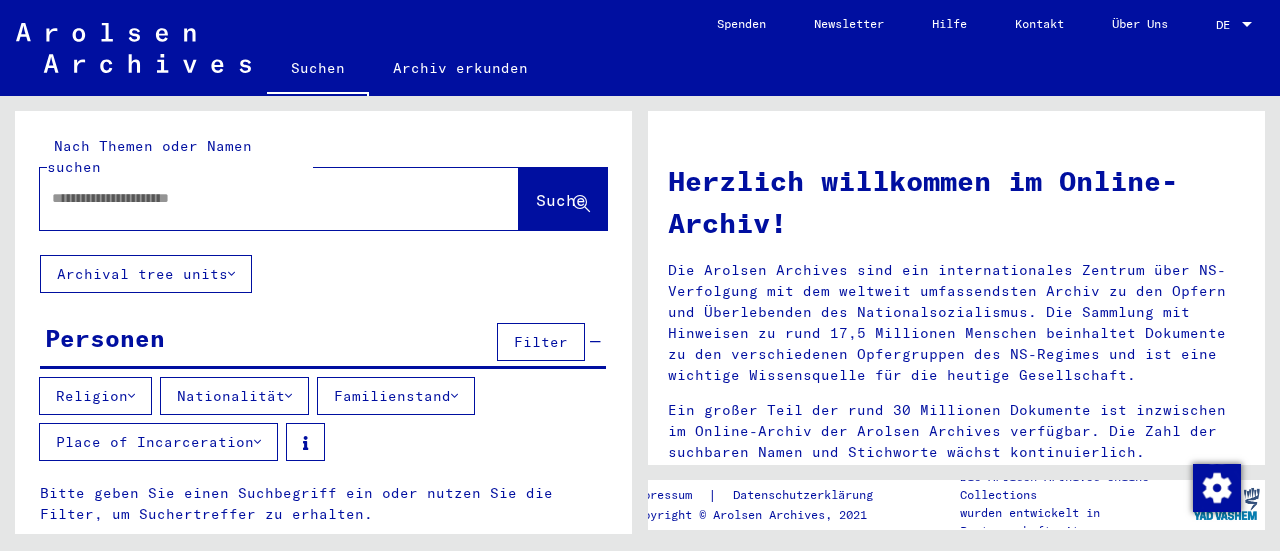 click at bounding box center (255, 198) 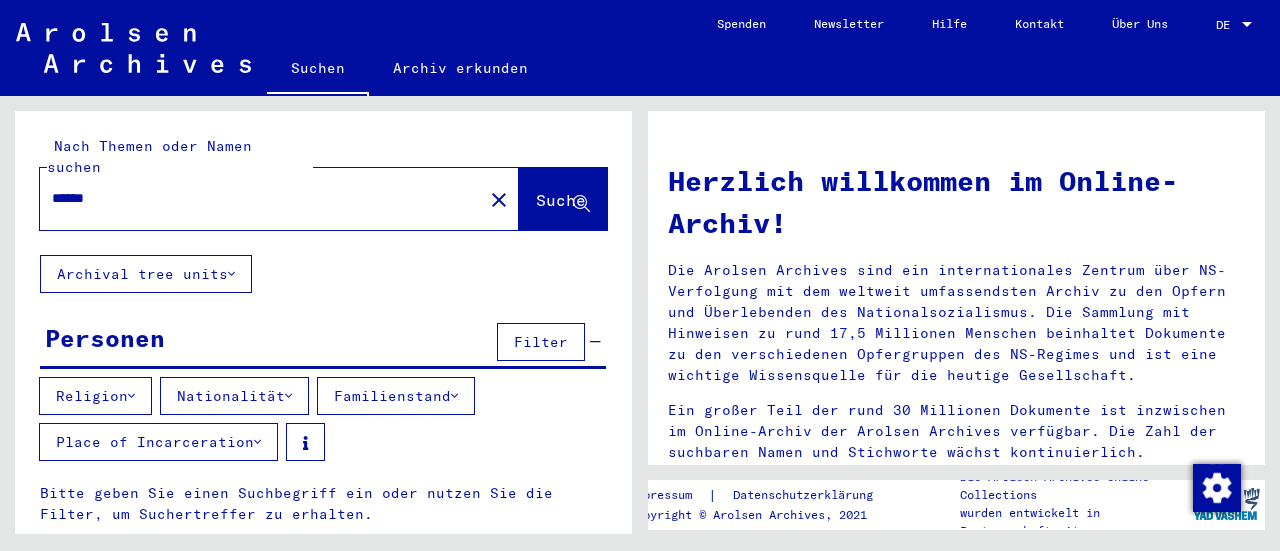 type on "******" 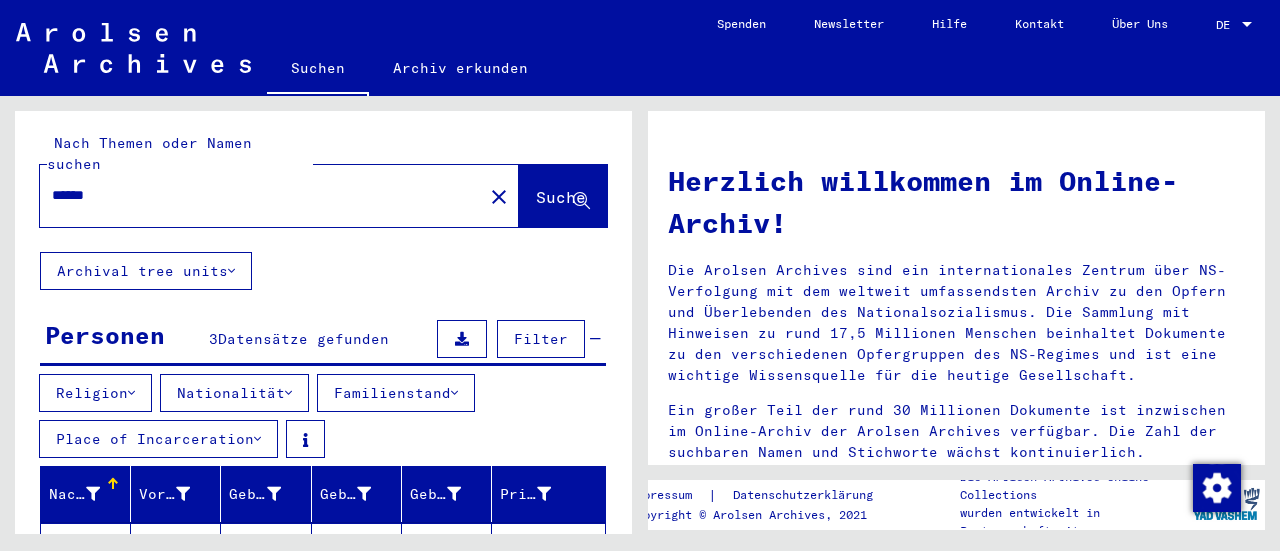 scroll, scrollTop: 0, scrollLeft: 0, axis: both 